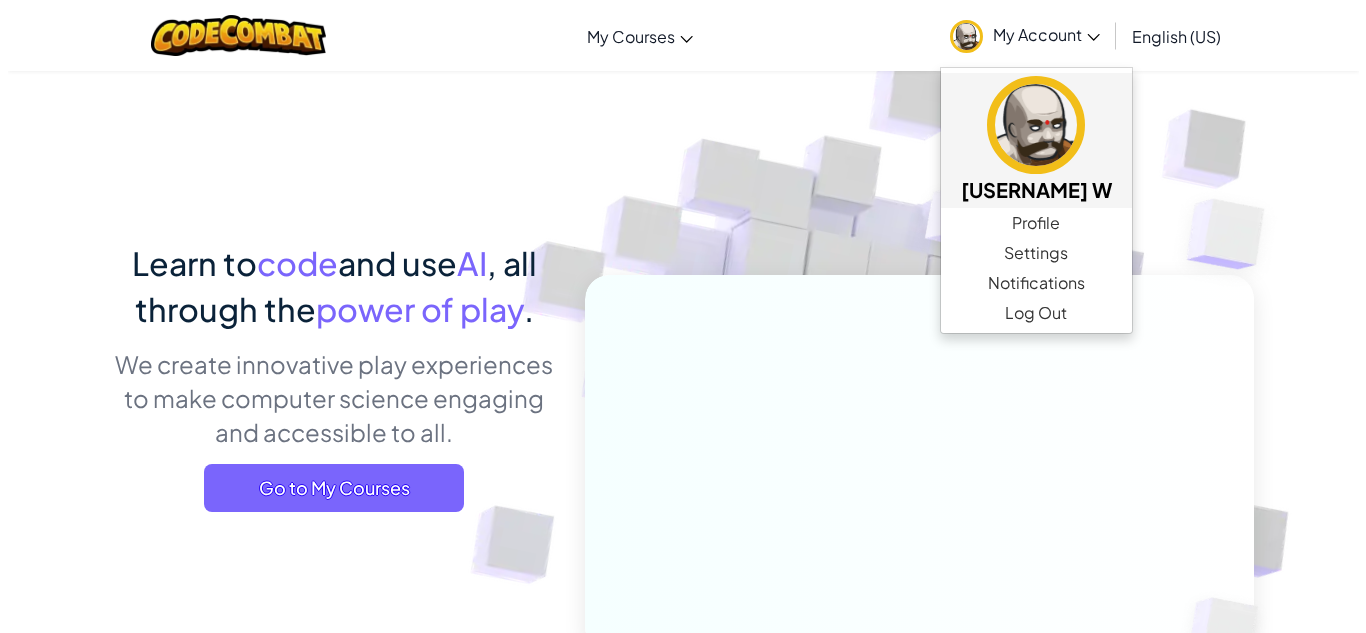 scroll, scrollTop: 0, scrollLeft: 0, axis: both 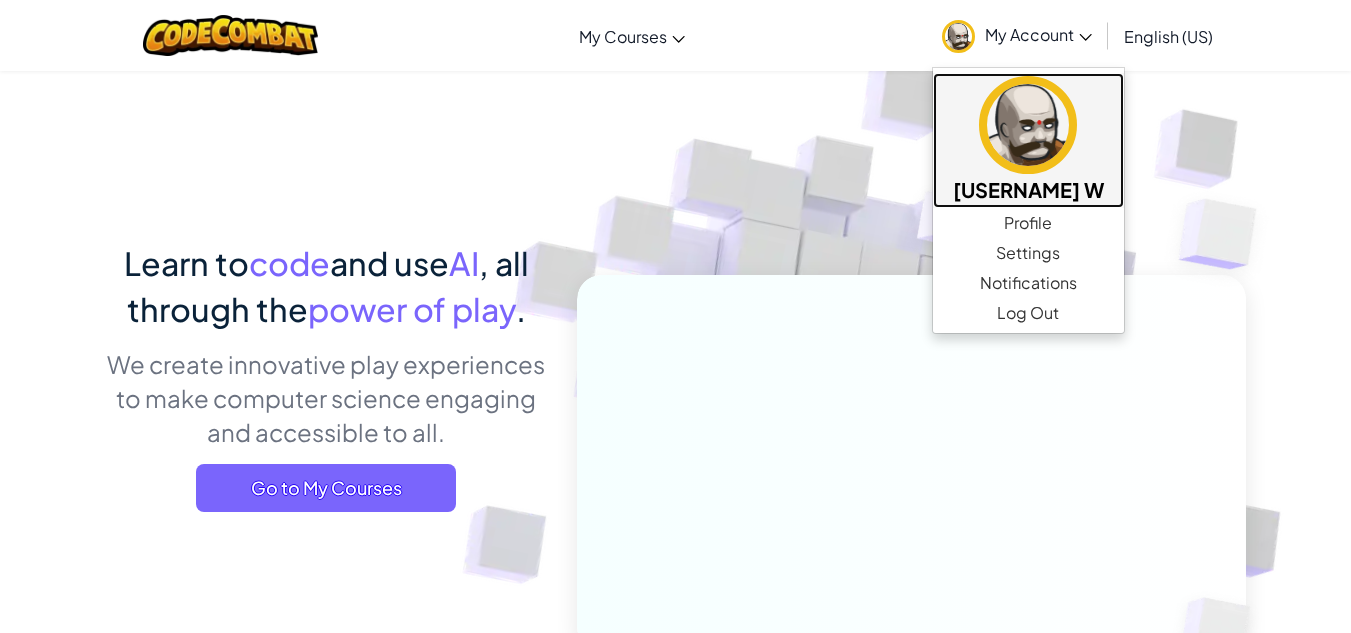 click at bounding box center [1028, 125] 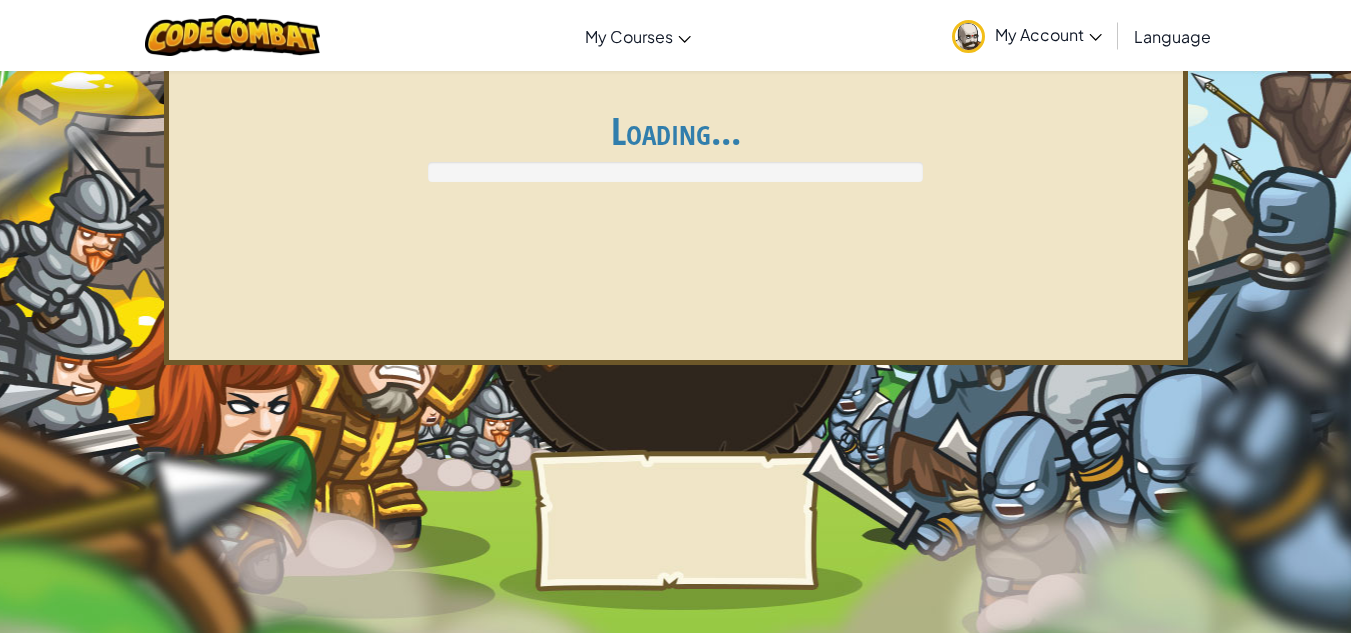 click on "Company About Help Center Contact Us Careers Blog Podcast Curriculum CodeCombat Home CodeCombat Classroom CodeCombat Junior Ozaria Classroom AP CSP AI League Esports CodeCombat Worlds on Roblox AI HackStack AI Junior (Beta) Resources Live Online Classes Library Solutions Partner Solutions Teaching Solutions Standards Alignment Efficacy Studies Success Stories Professional Development Hour of Code Grants & Funding Resources Accessibility (ACR/VPAT) Privacy Notice Copyright  ©2024 CodeCombat Inc.  All Rights Reserved." at bounding box center [675, 887] 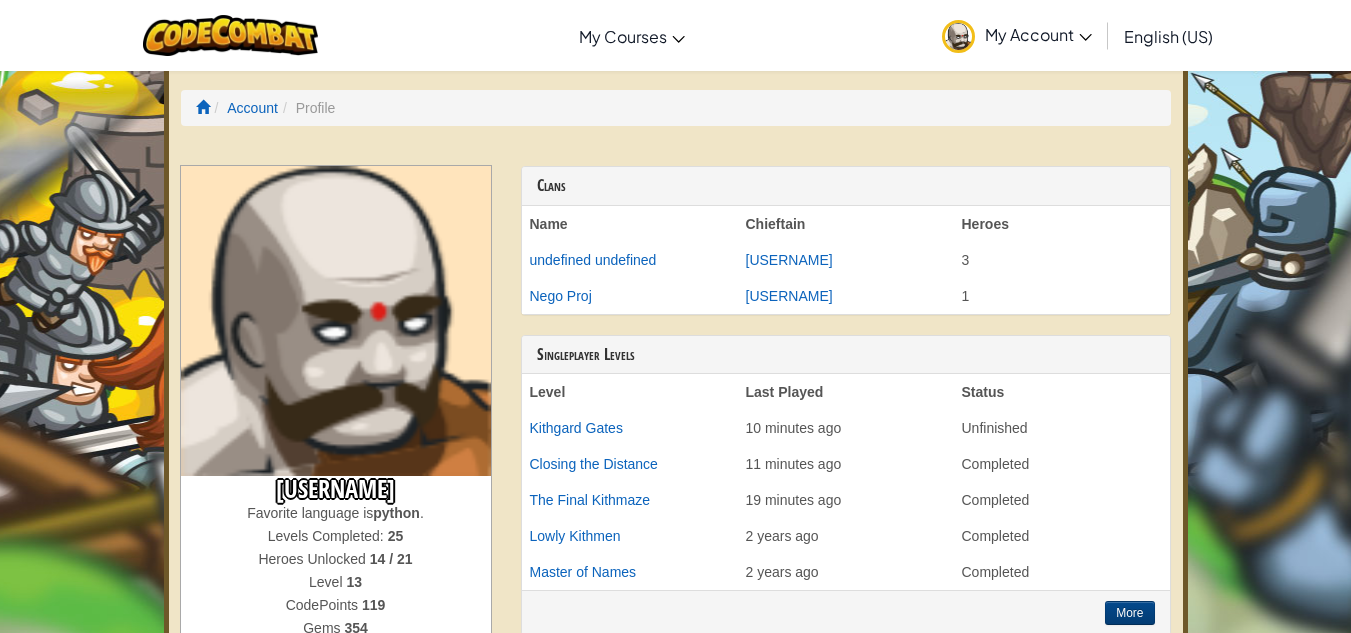 click on "My Account" at bounding box center [1038, 34] 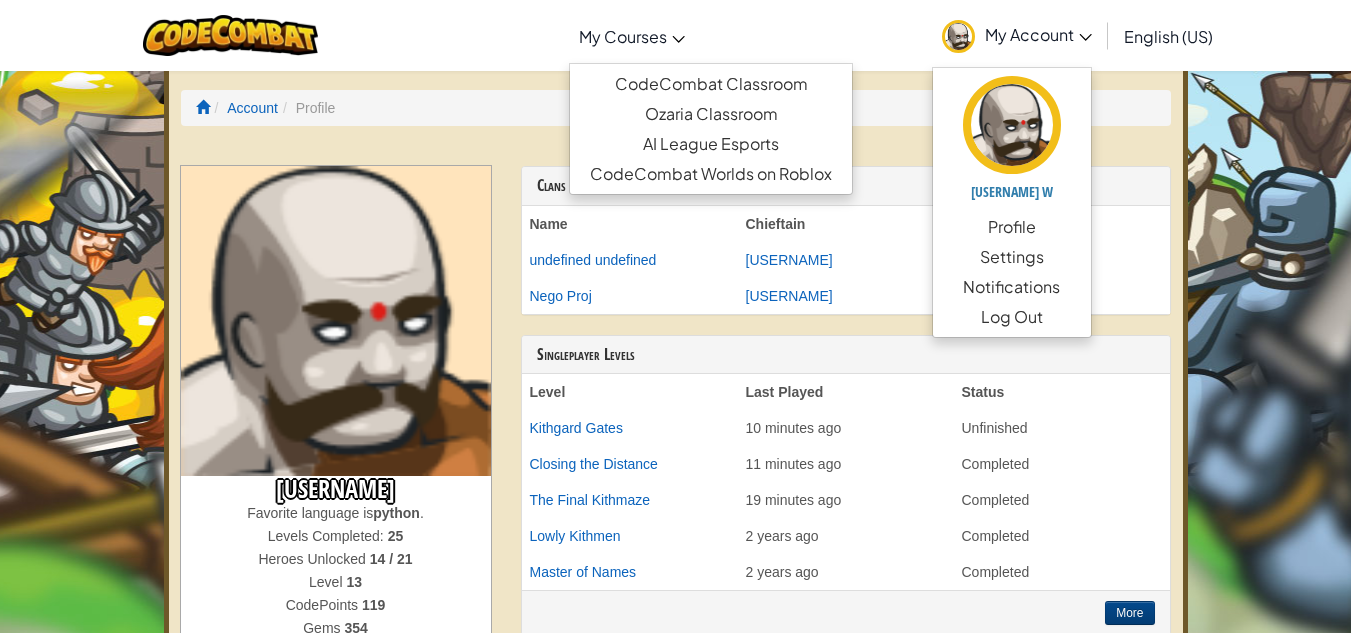 click on "My Courses" at bounding box center [632, 36] 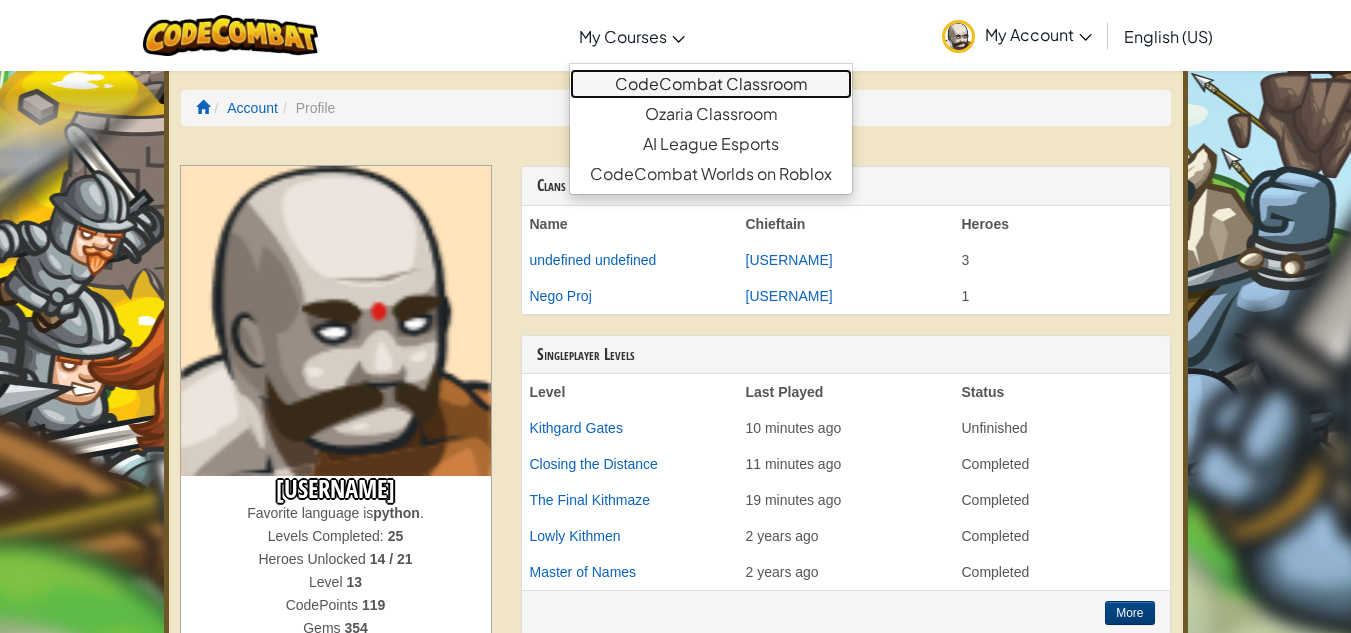 click on "CodeCombat Classroom" at bounding box center [711, 84] 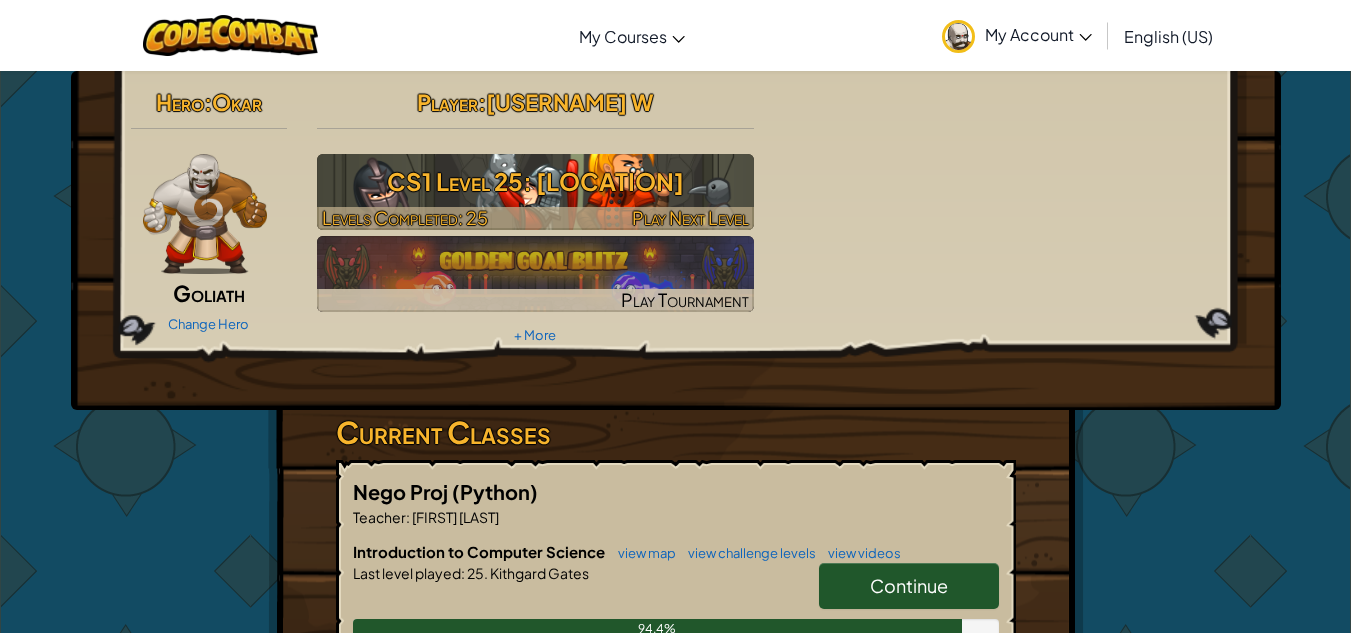 click on "CS1 Level 25: [LOCATION]" at bounding box center [535, 181] 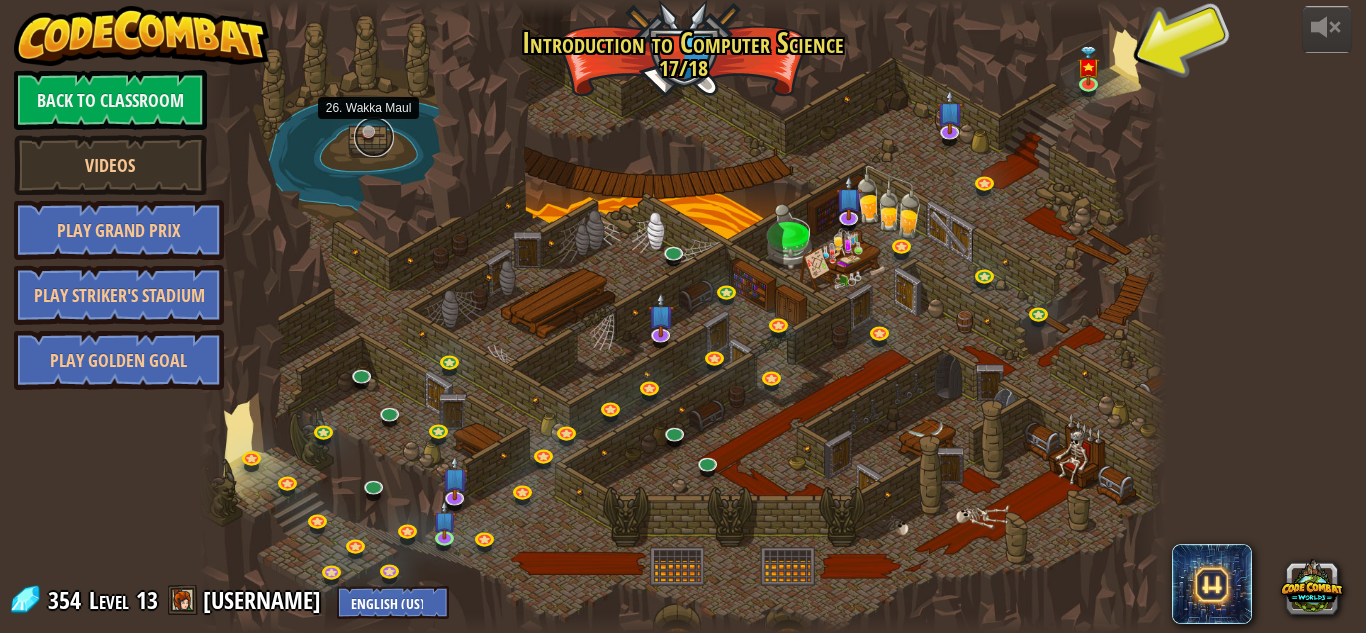 click at bounding box center [374, 137] 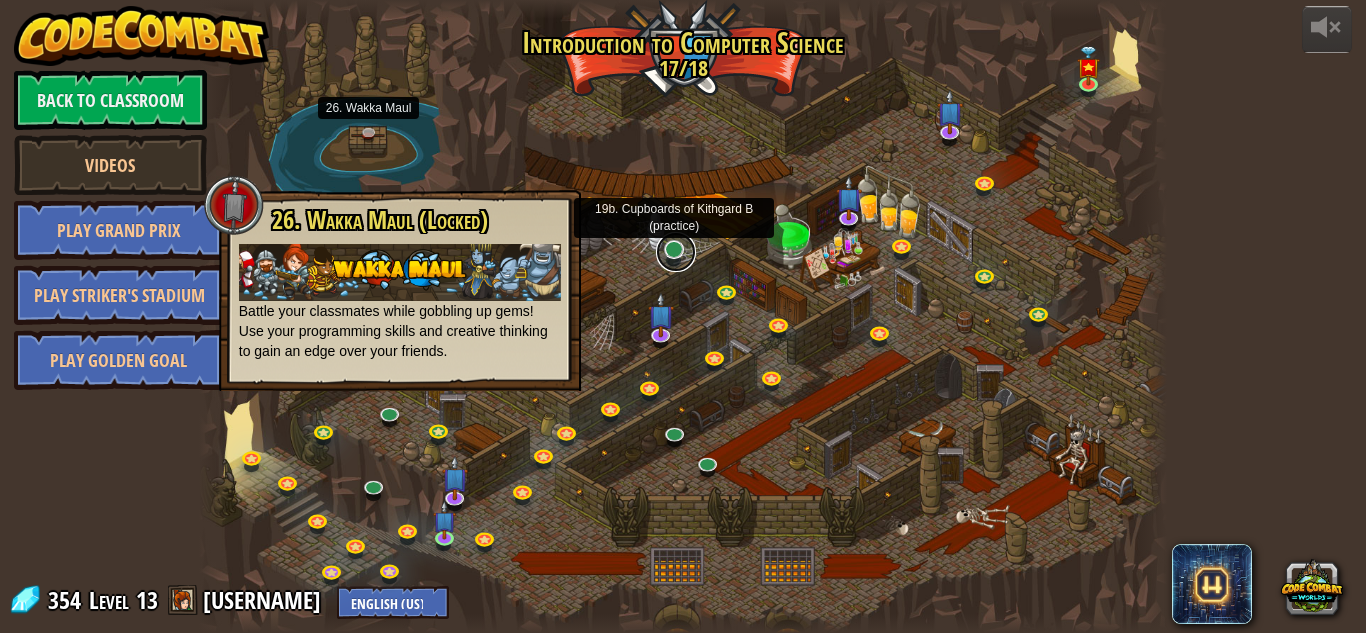 click at bounding box center (676, 252) 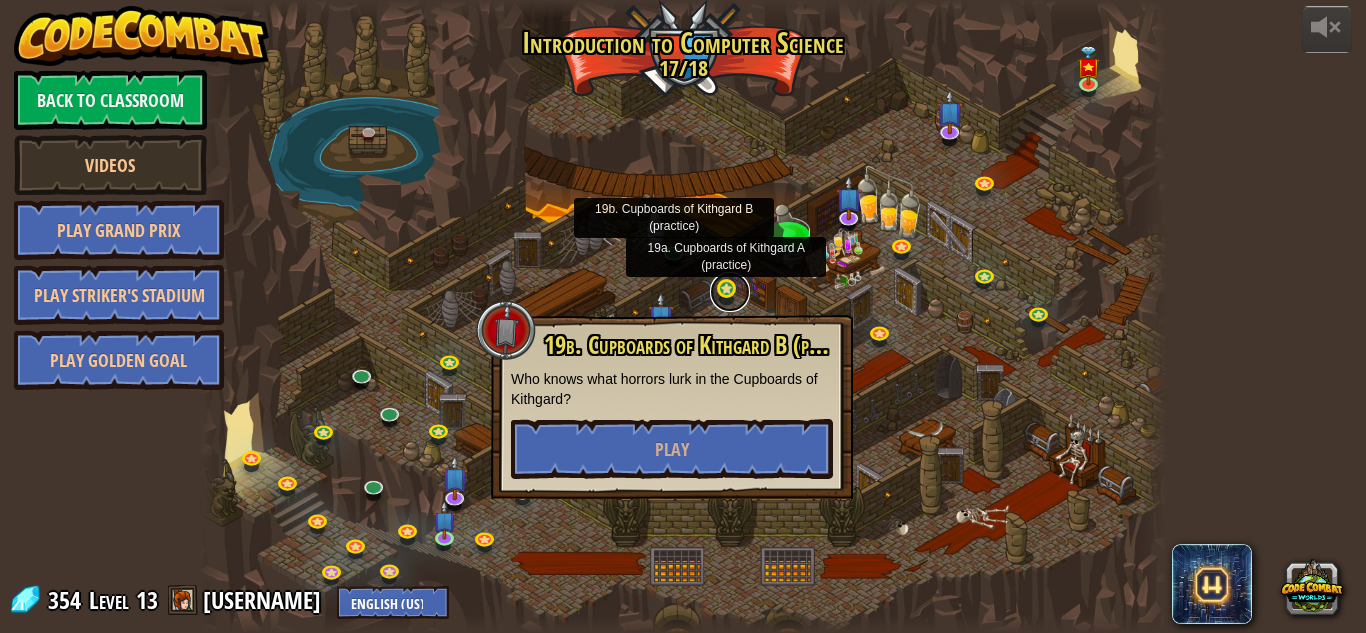 click at bounding box center [730, 292] 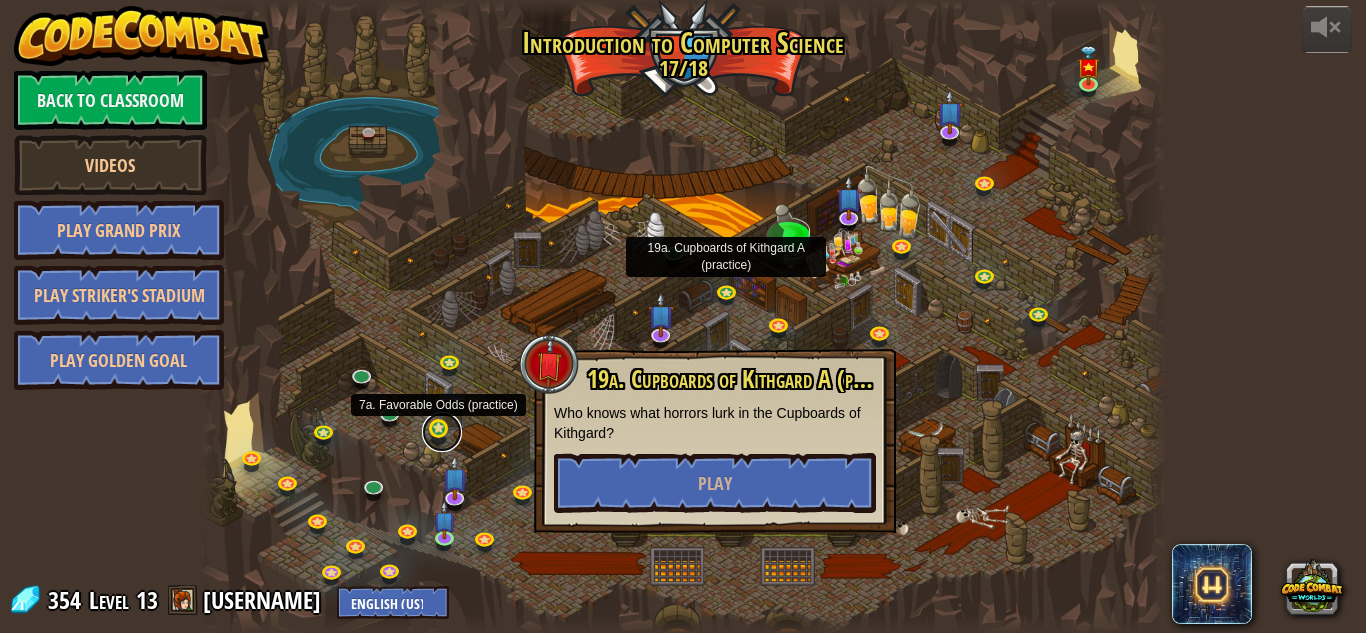 click at bounding box center [442, 432] 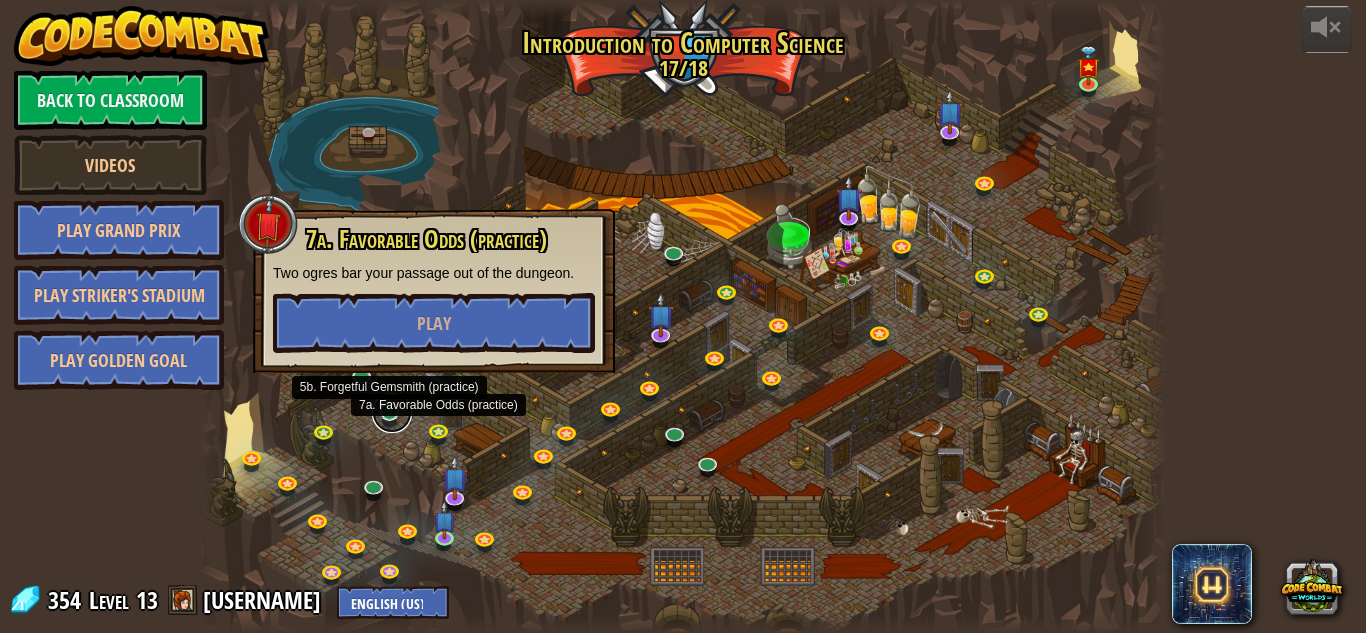 click at bounding box center [392, 413] 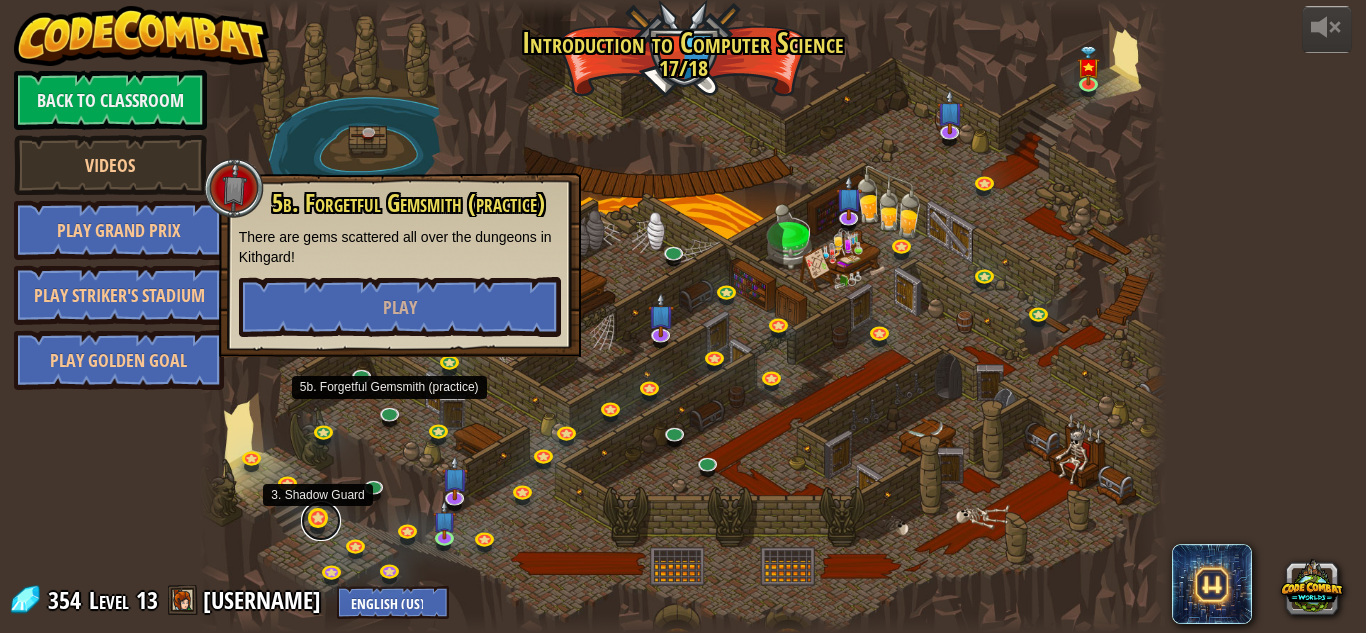 click at bounding box center [321, 521] 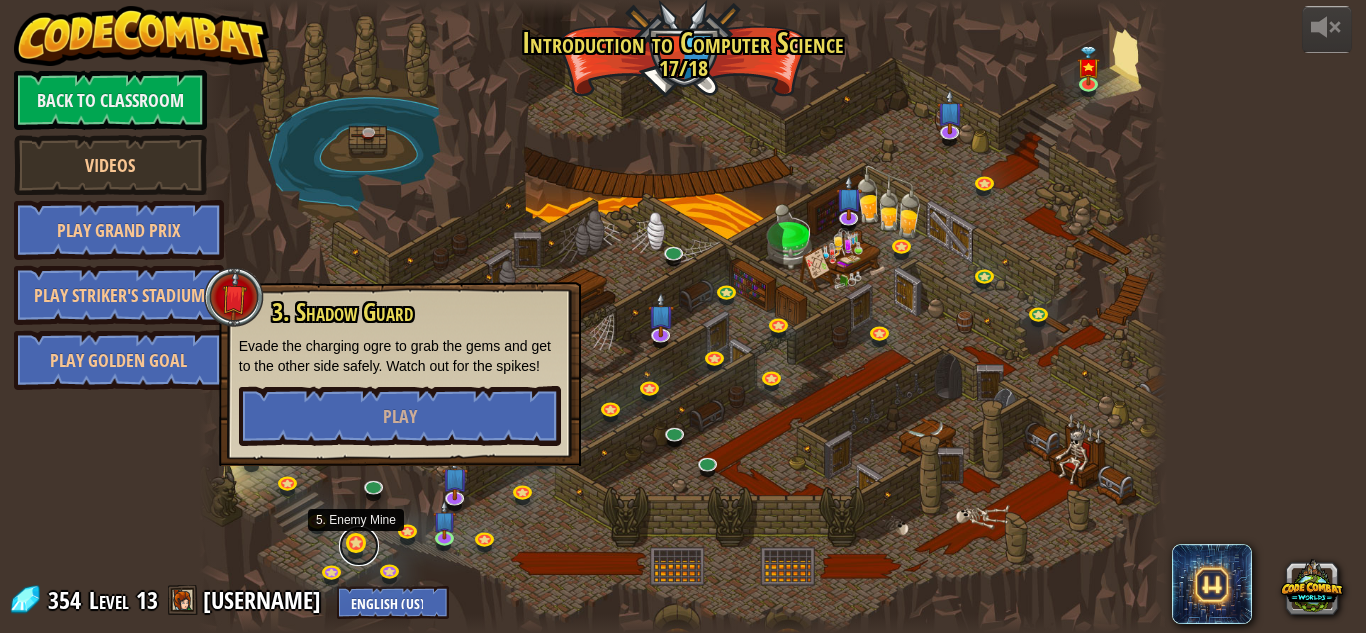 click at bounding box center [359, 546] 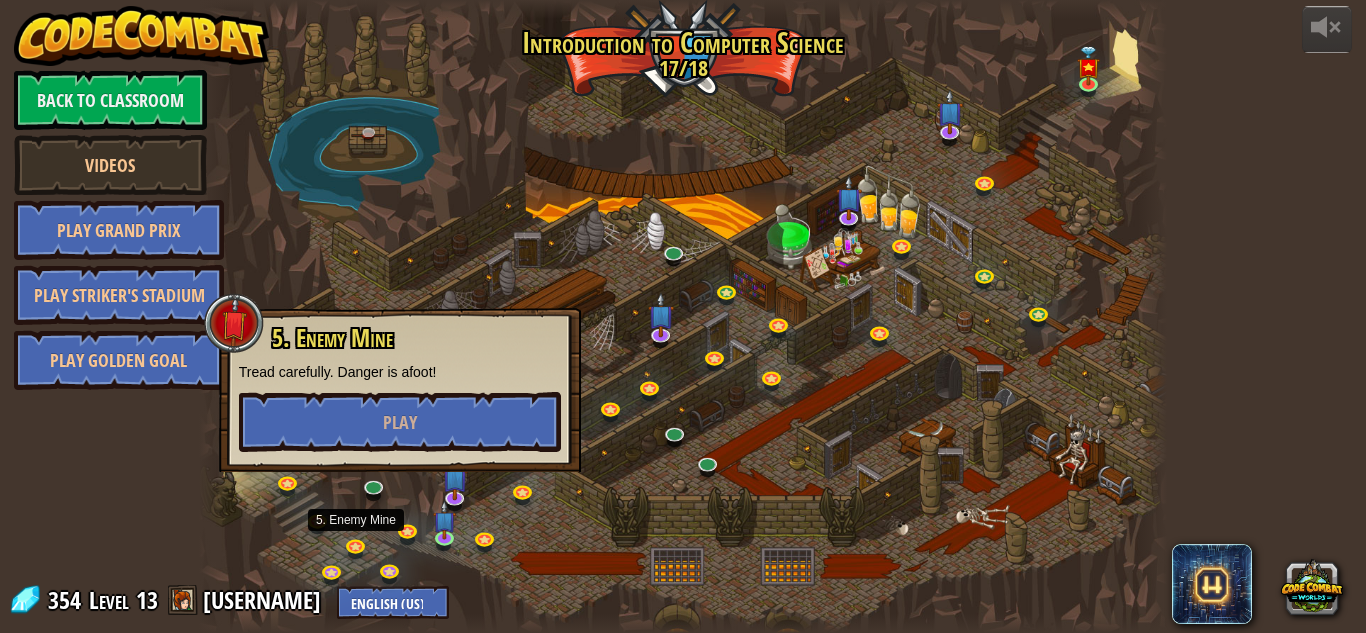 click at bounding box center [683, 316] 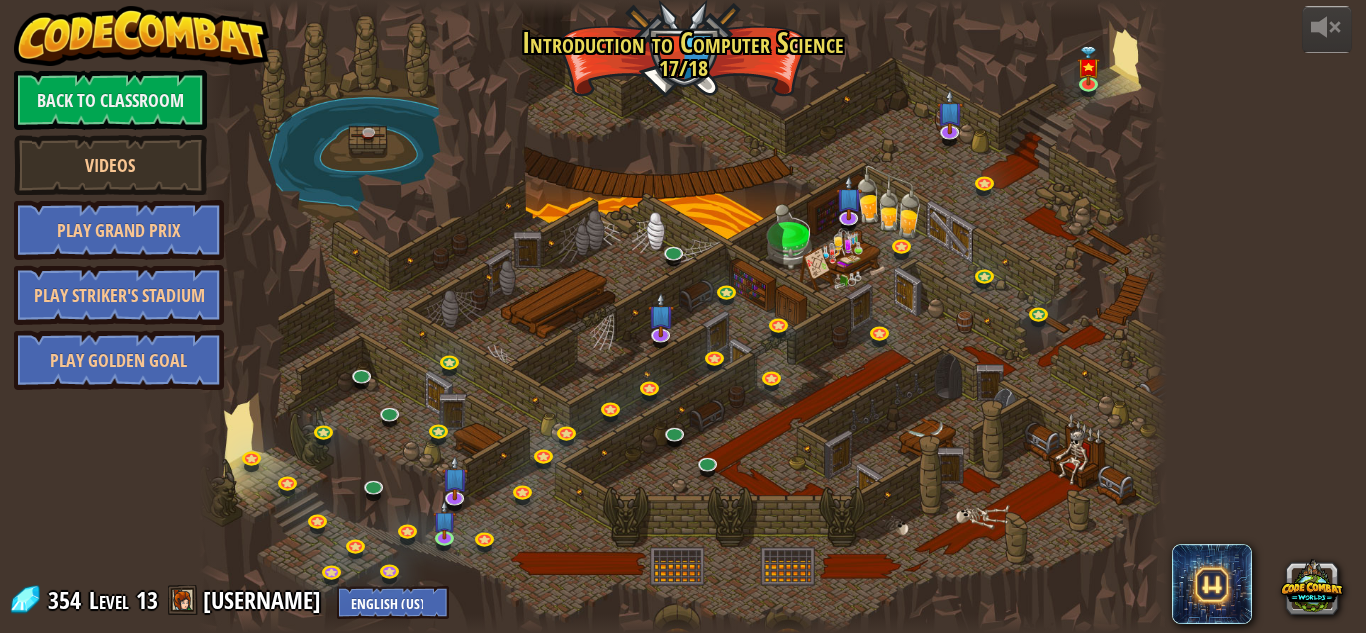 click at bounding box center (683, 316) 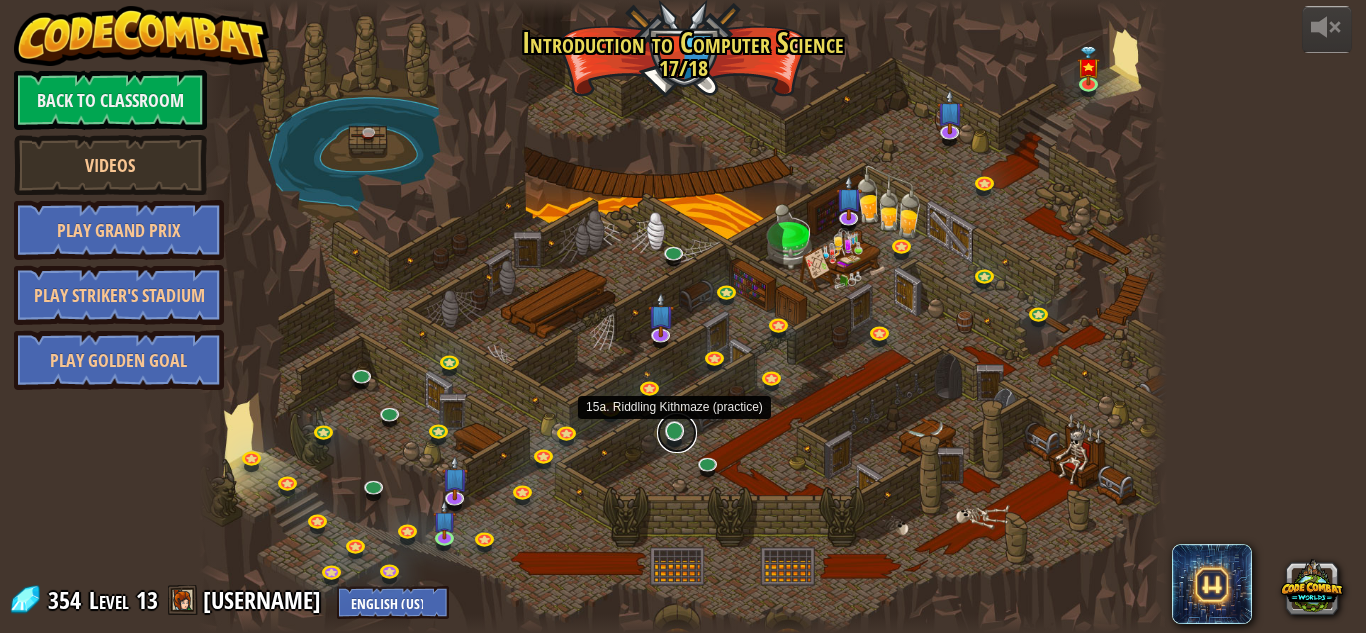 click at bounding box center (677, 433) 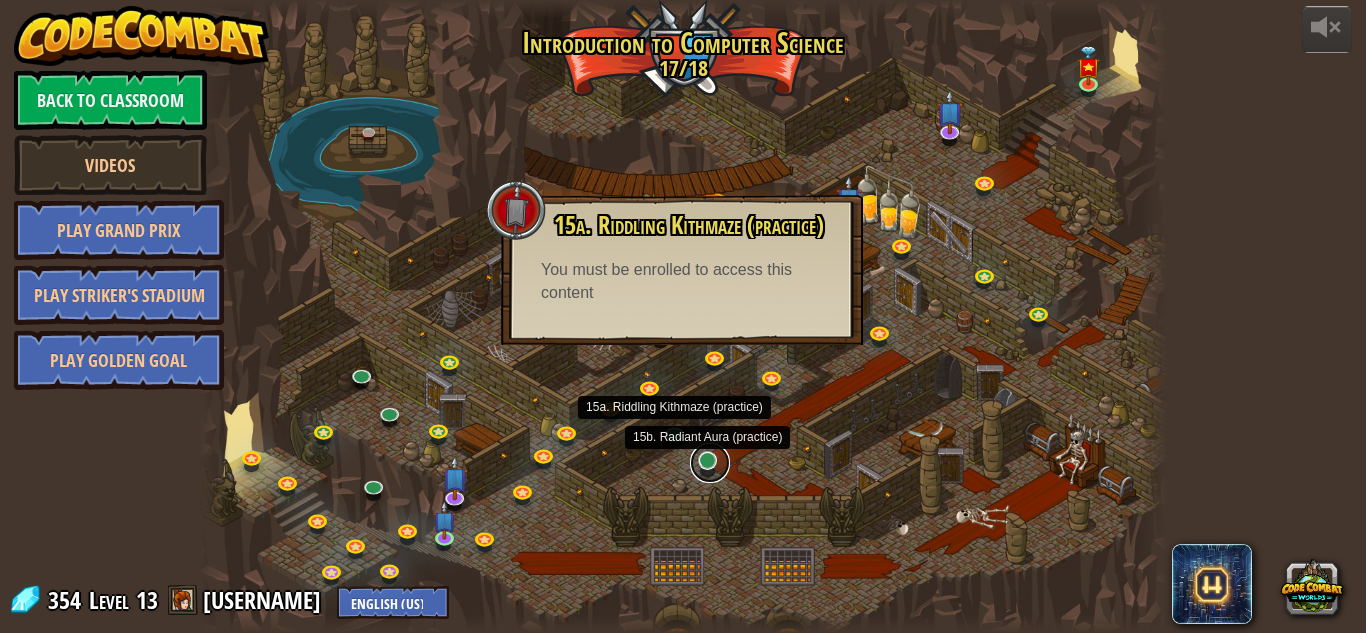 click at bounding box center [710, 463] 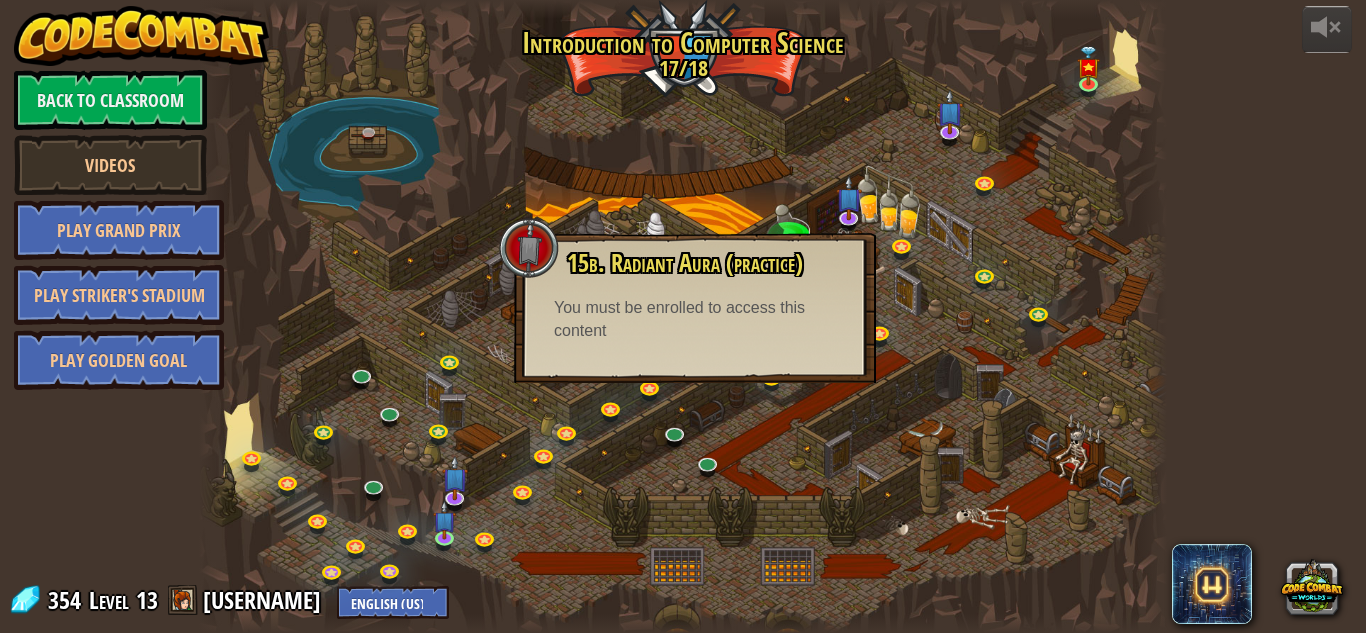 click at bounding box center (683, 316) 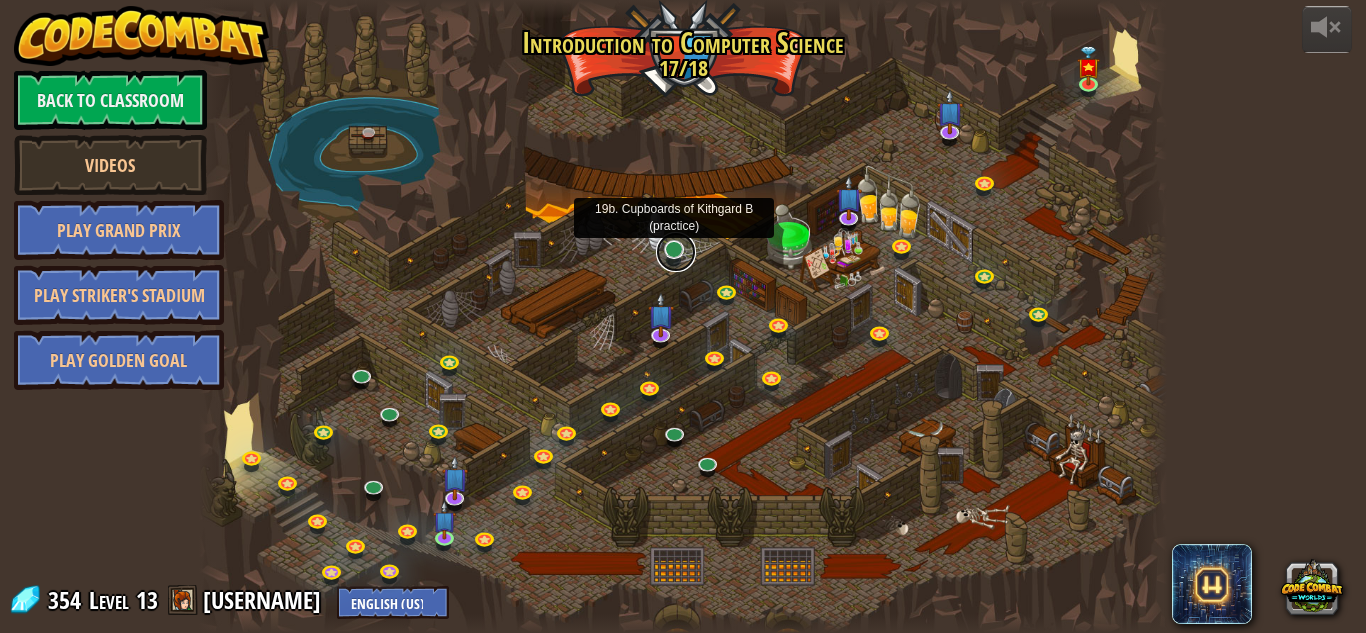 click at bounding box center (676, 252) 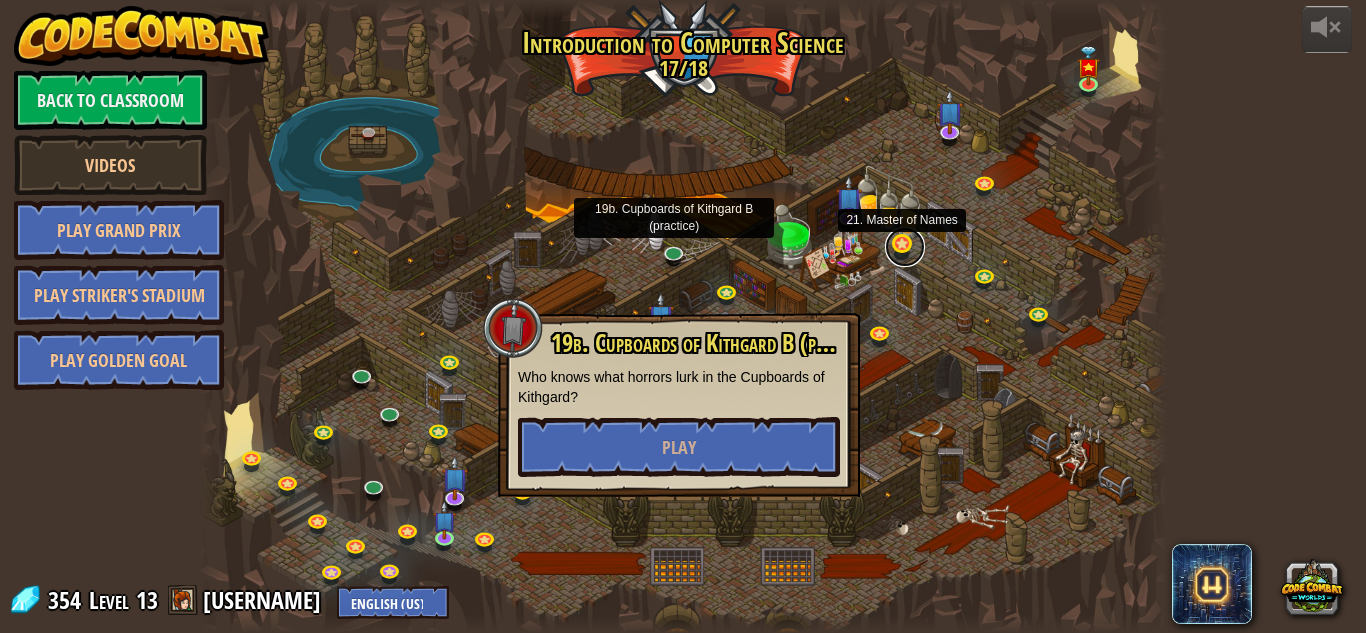 click at bounding box center [905, 247] 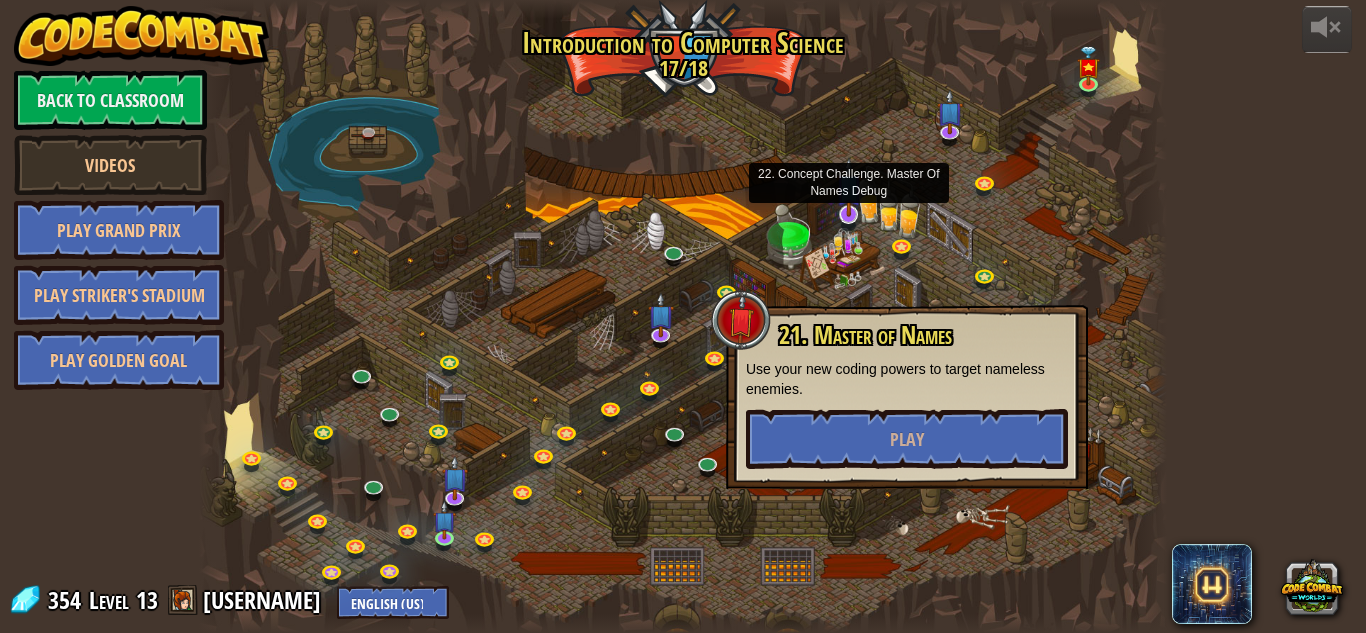 click at bounding box center (849, 187) 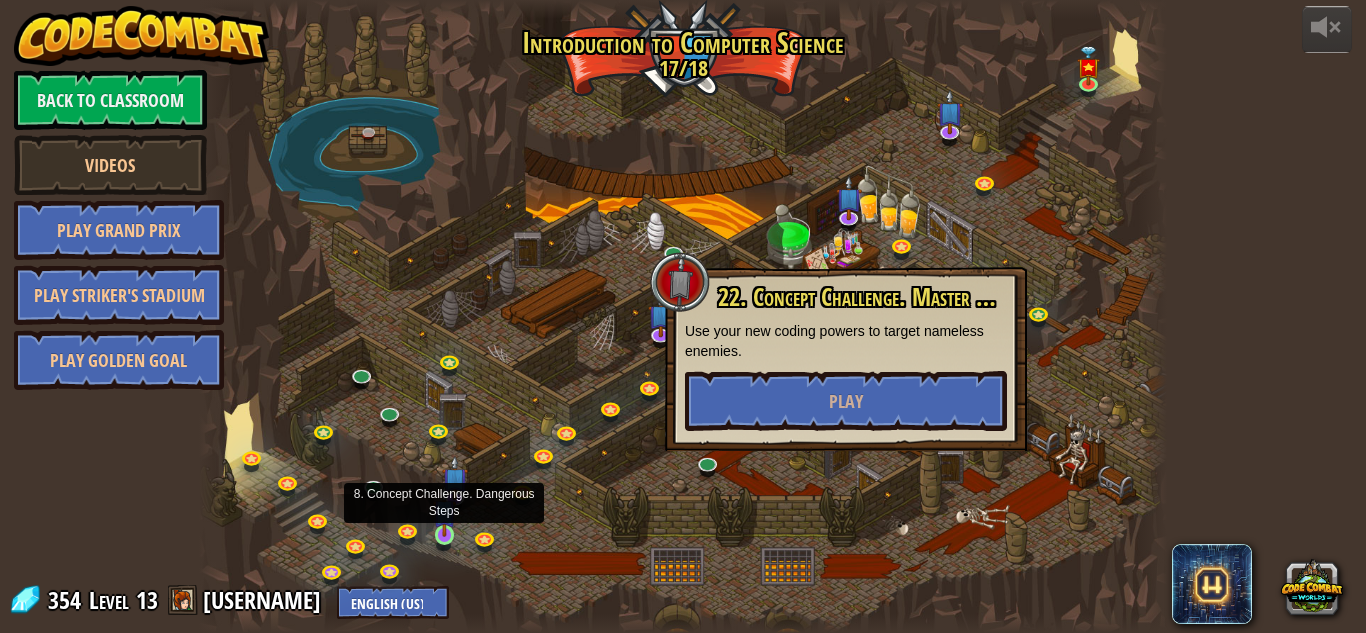 click at bounding box center (444, 511) 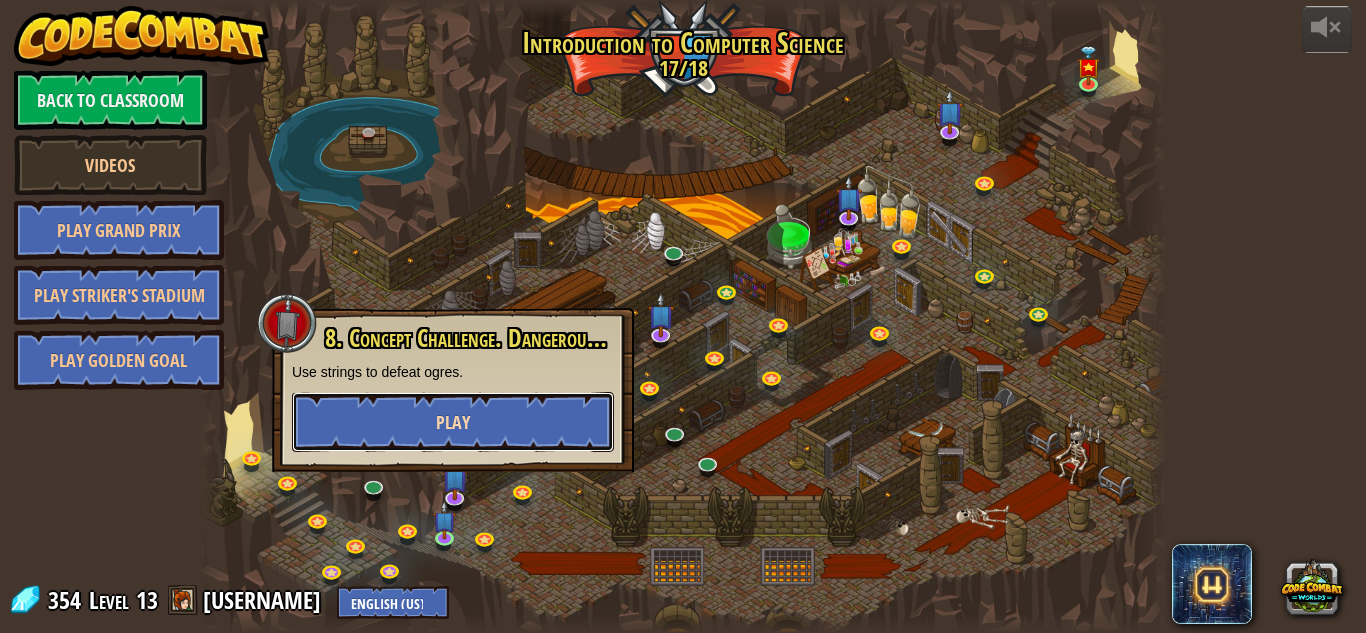 click on "Play" at bounding box center (453, 422) 